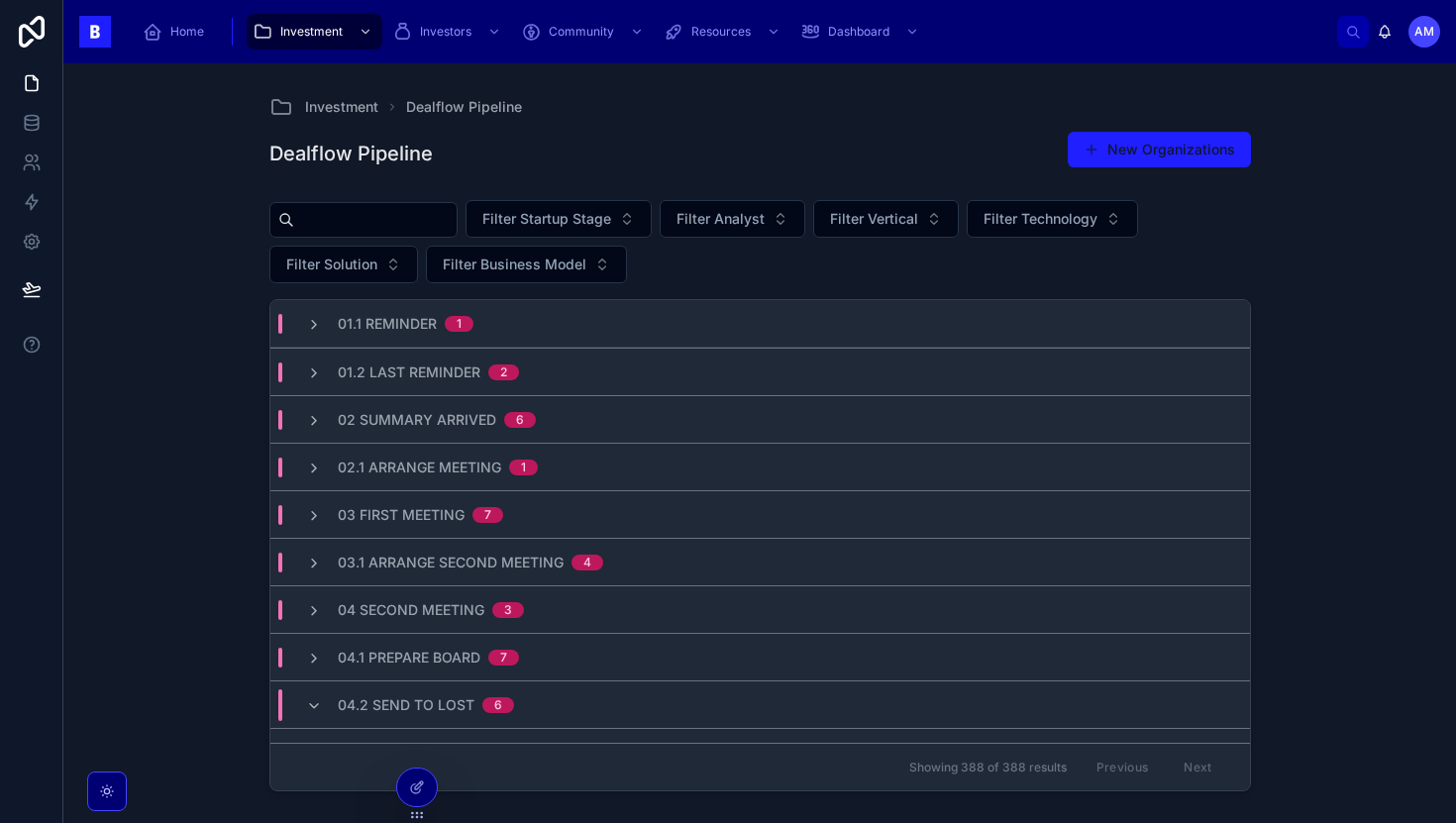 scroll, scrollTop: 0, scrollLeft: 0, axis: both 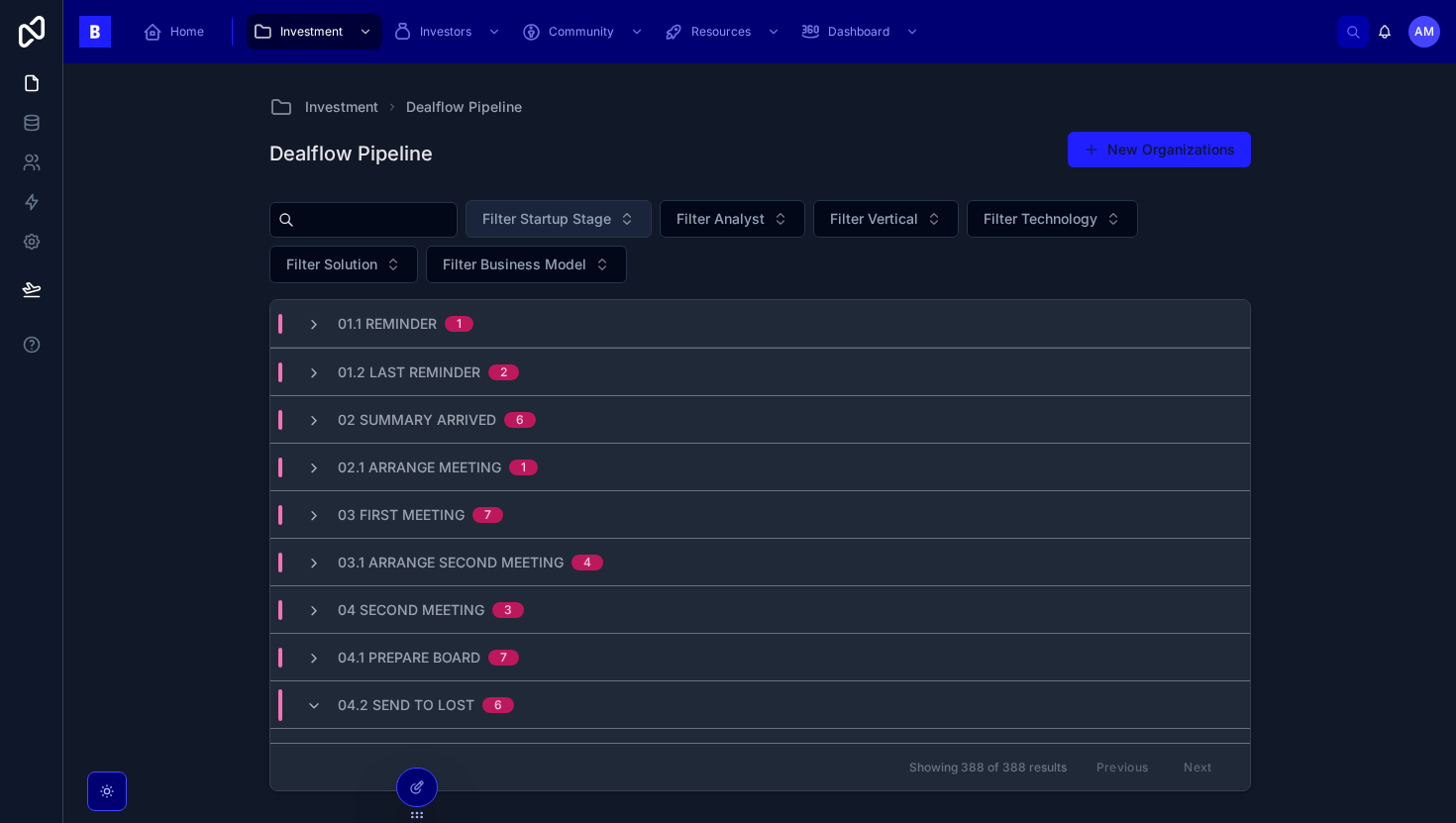 click on "Filter Startup Stage" at bounding box center (559, 219) 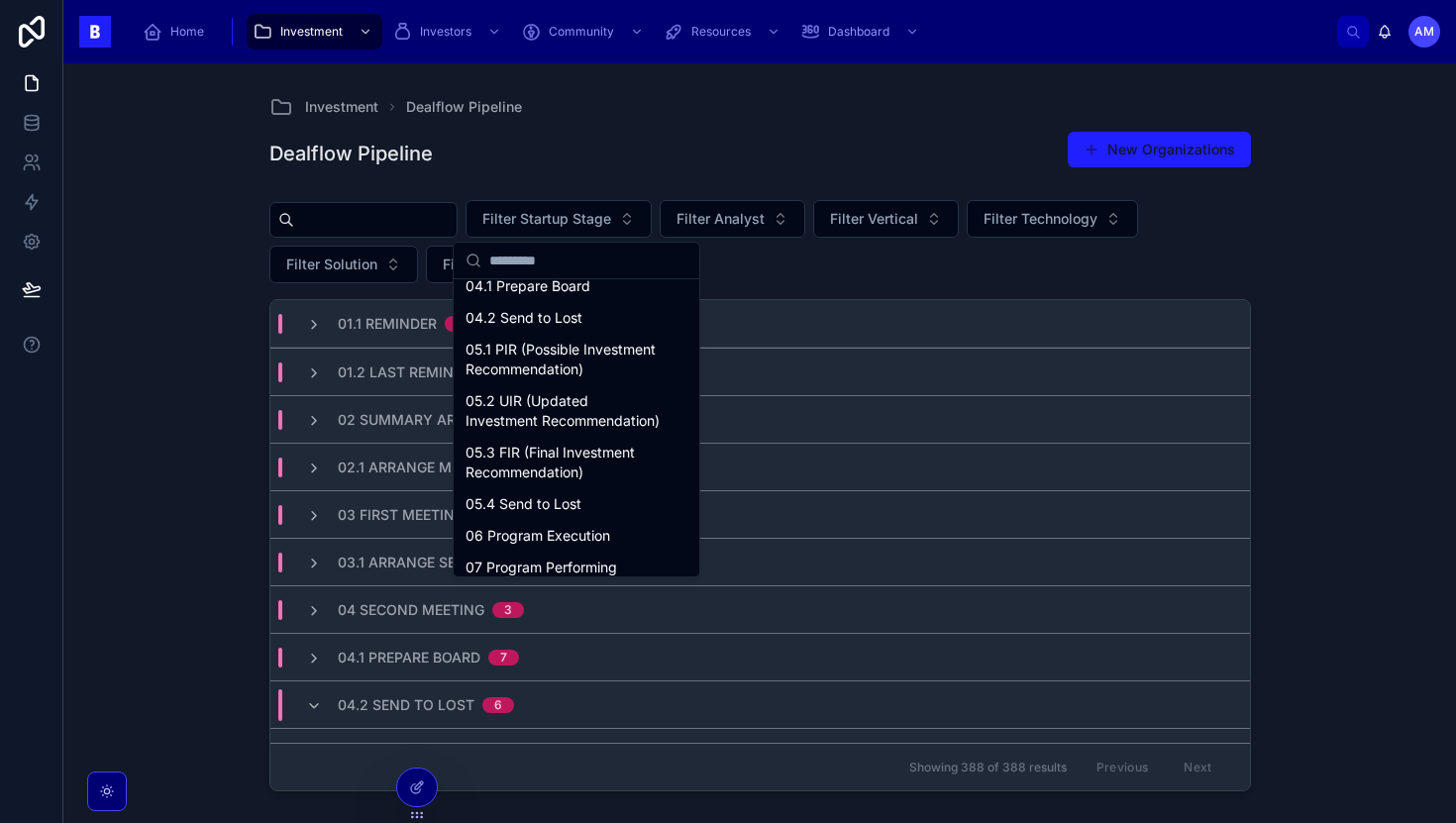 scroll, scrollTop: 416, scrollLeft: 0, axis: vertical 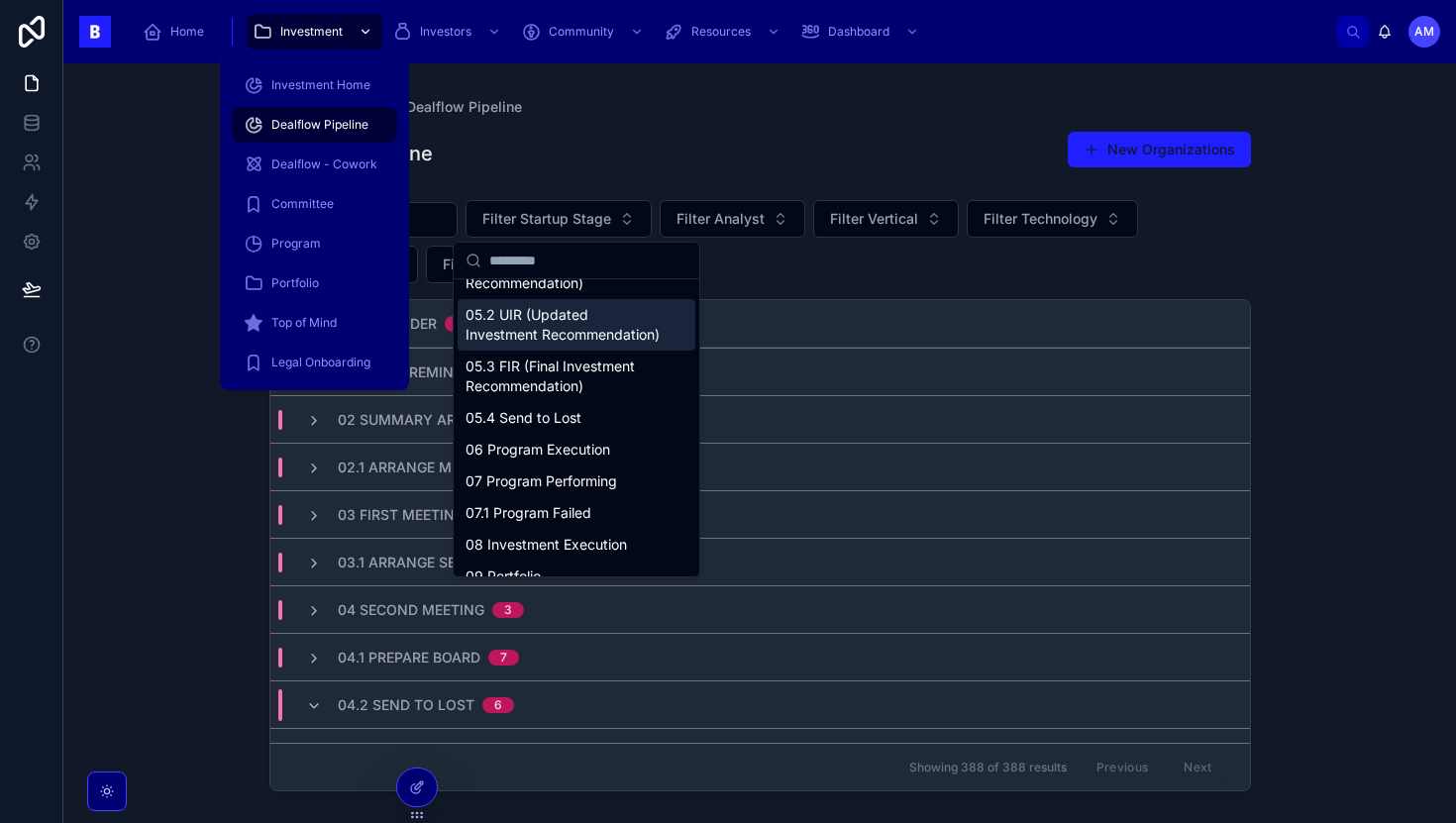 click on "Investment" at bounding box center [314, 32] 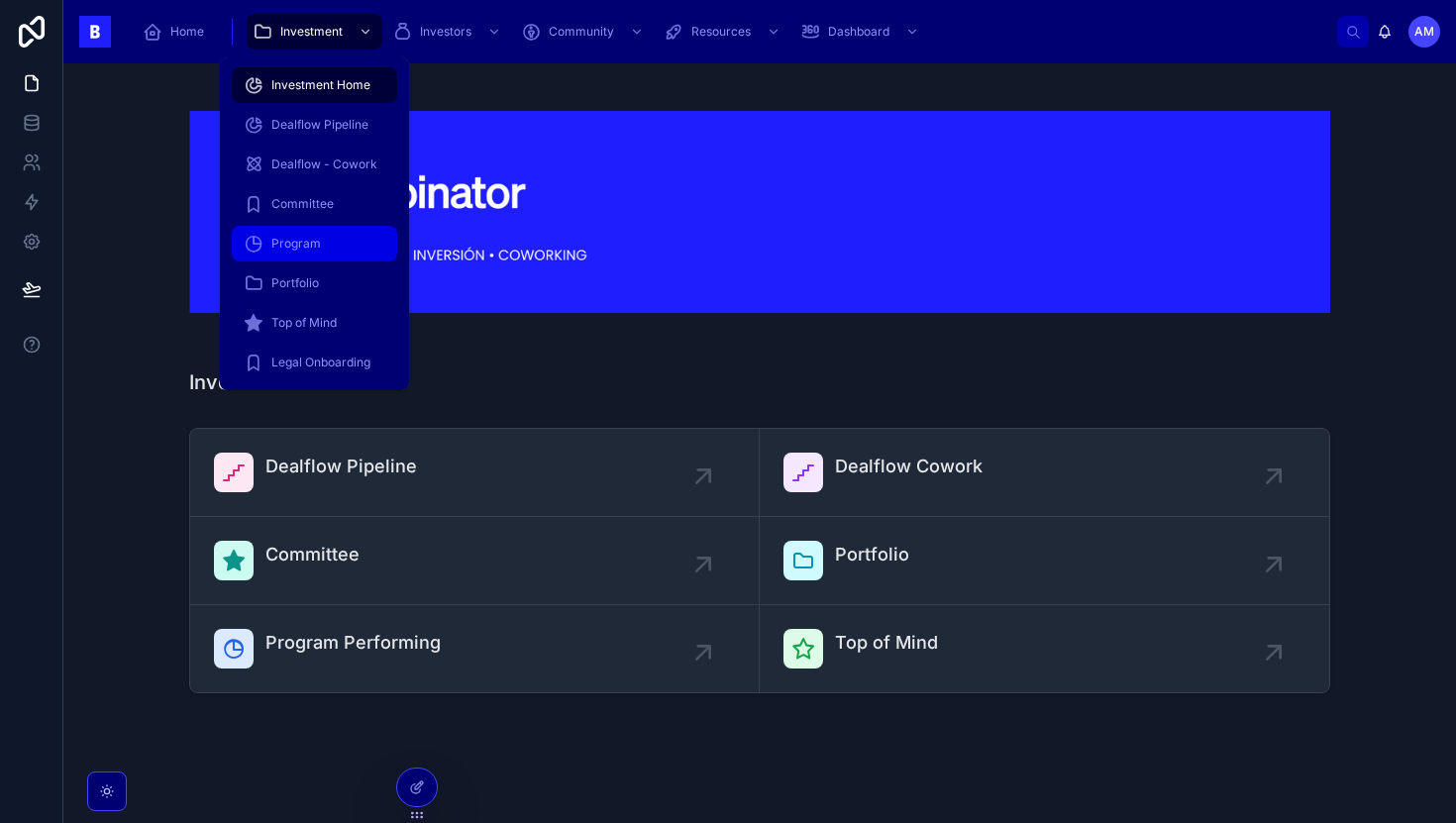 click on "Program" at bounding box center [314, 244] 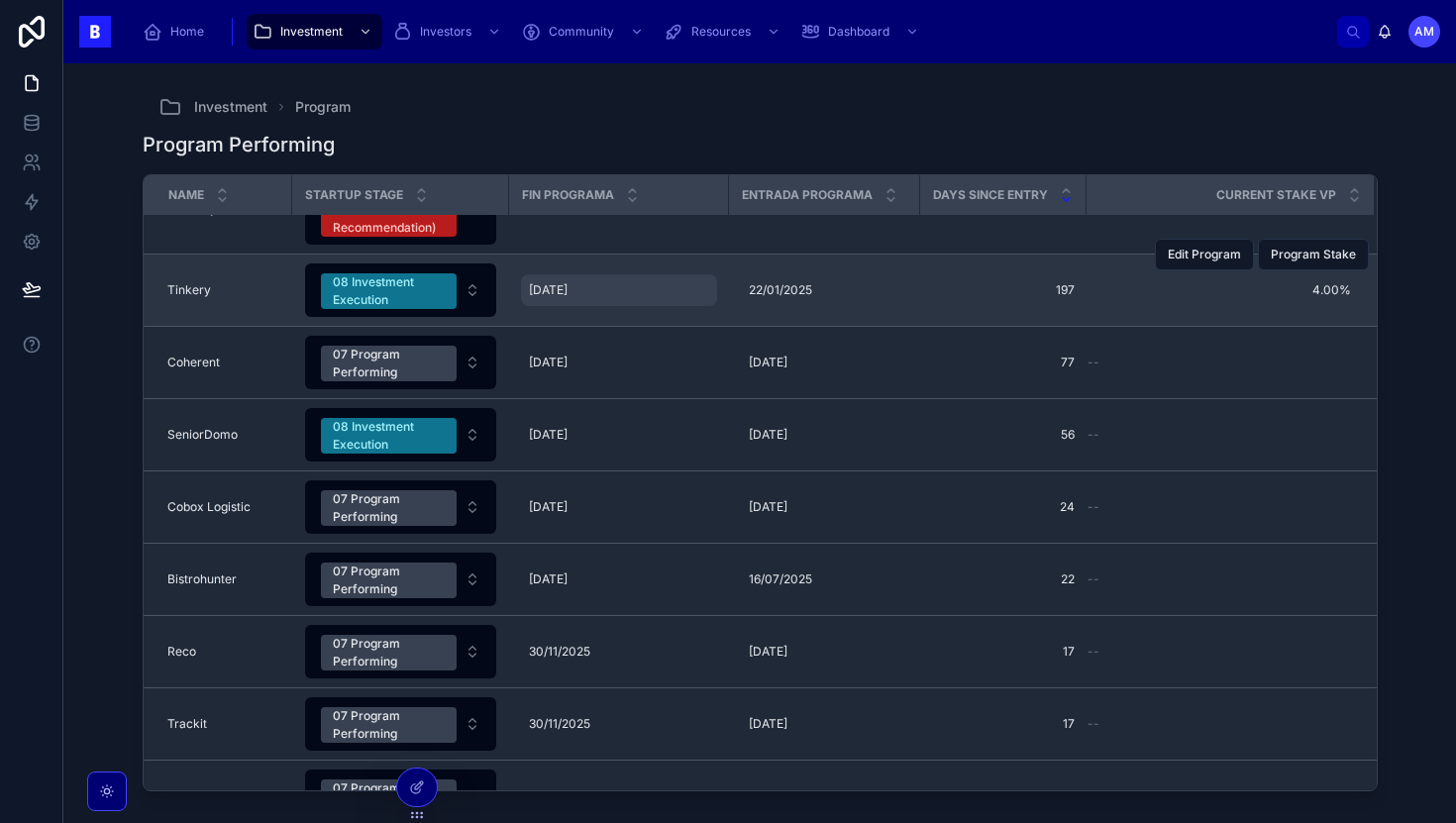 scroll, scrollTop: 0, scrollLeft: 0, axis: both 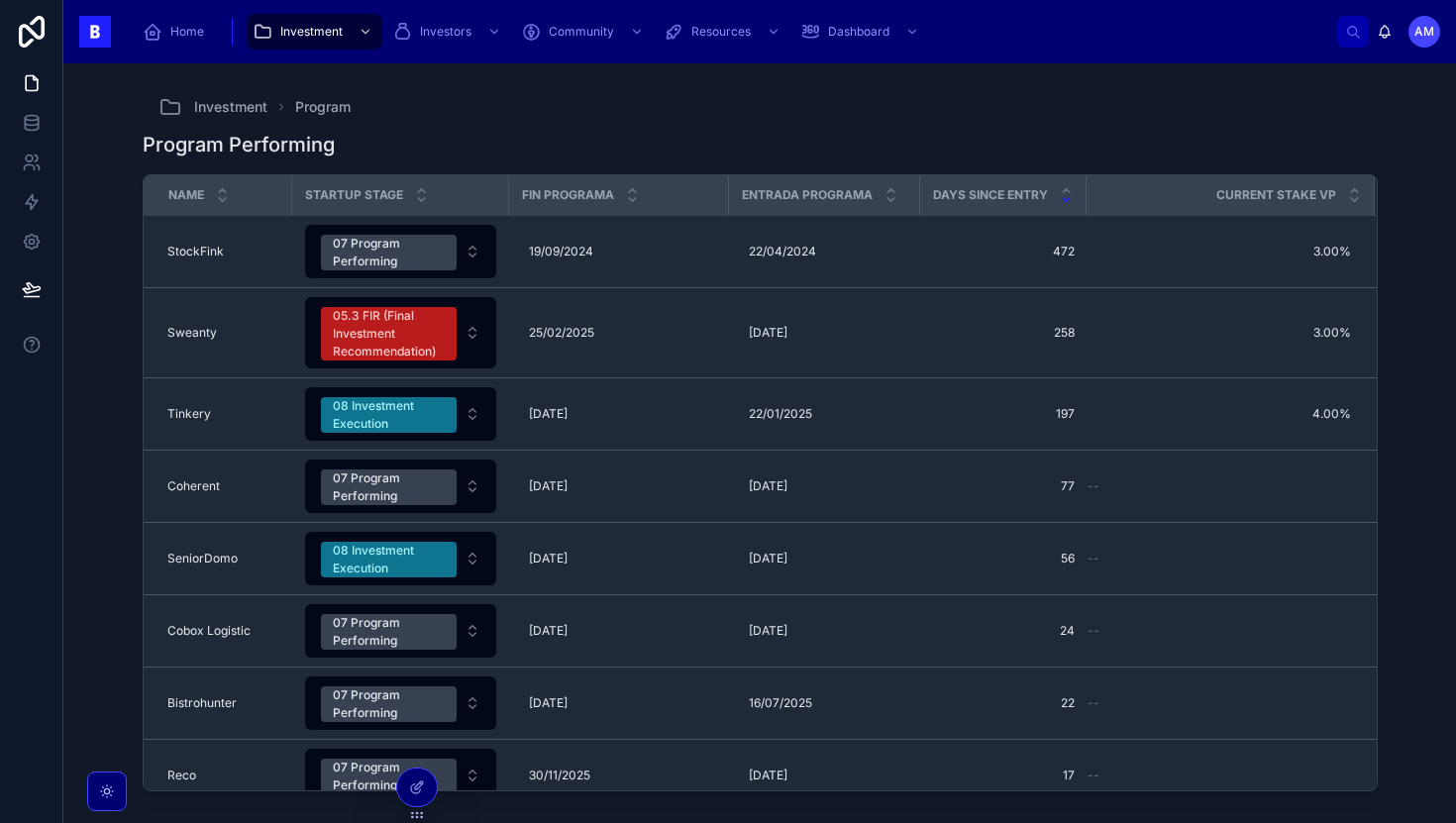 click on "Entrada Programa" at bounding box center [807, 195] 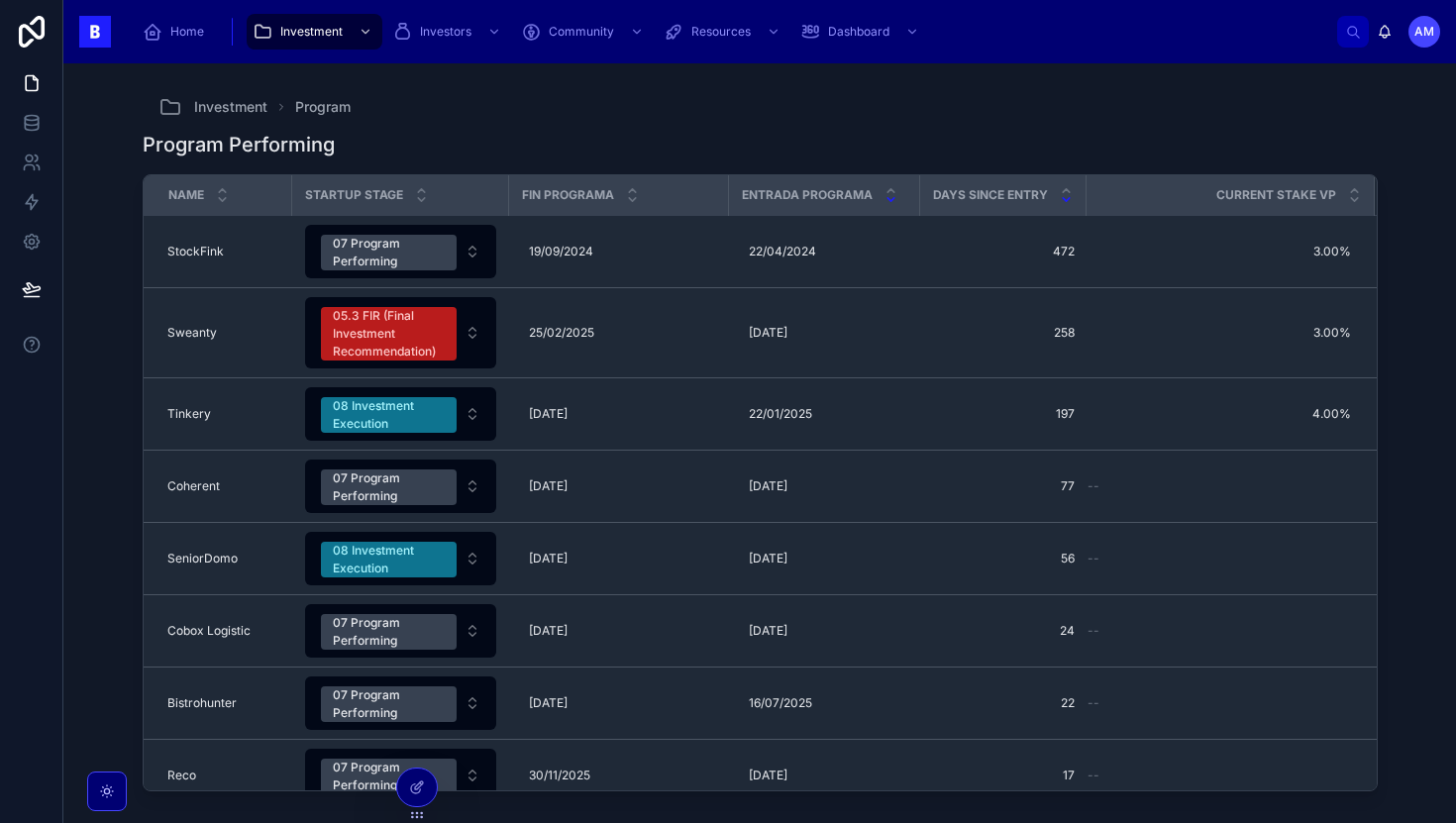 click 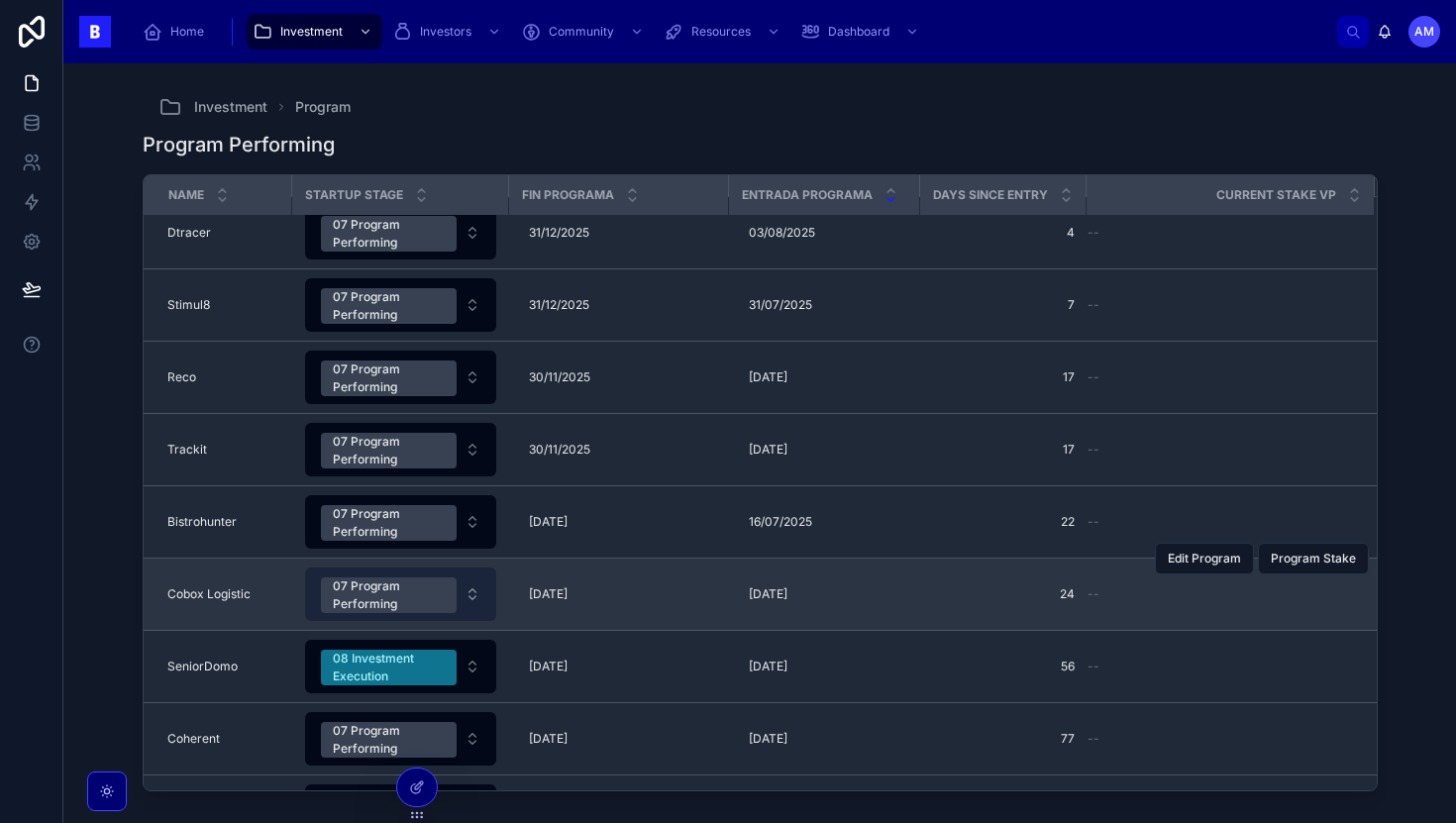 scroll, scrollTop: 0, scrollLeft: 0, axis: both 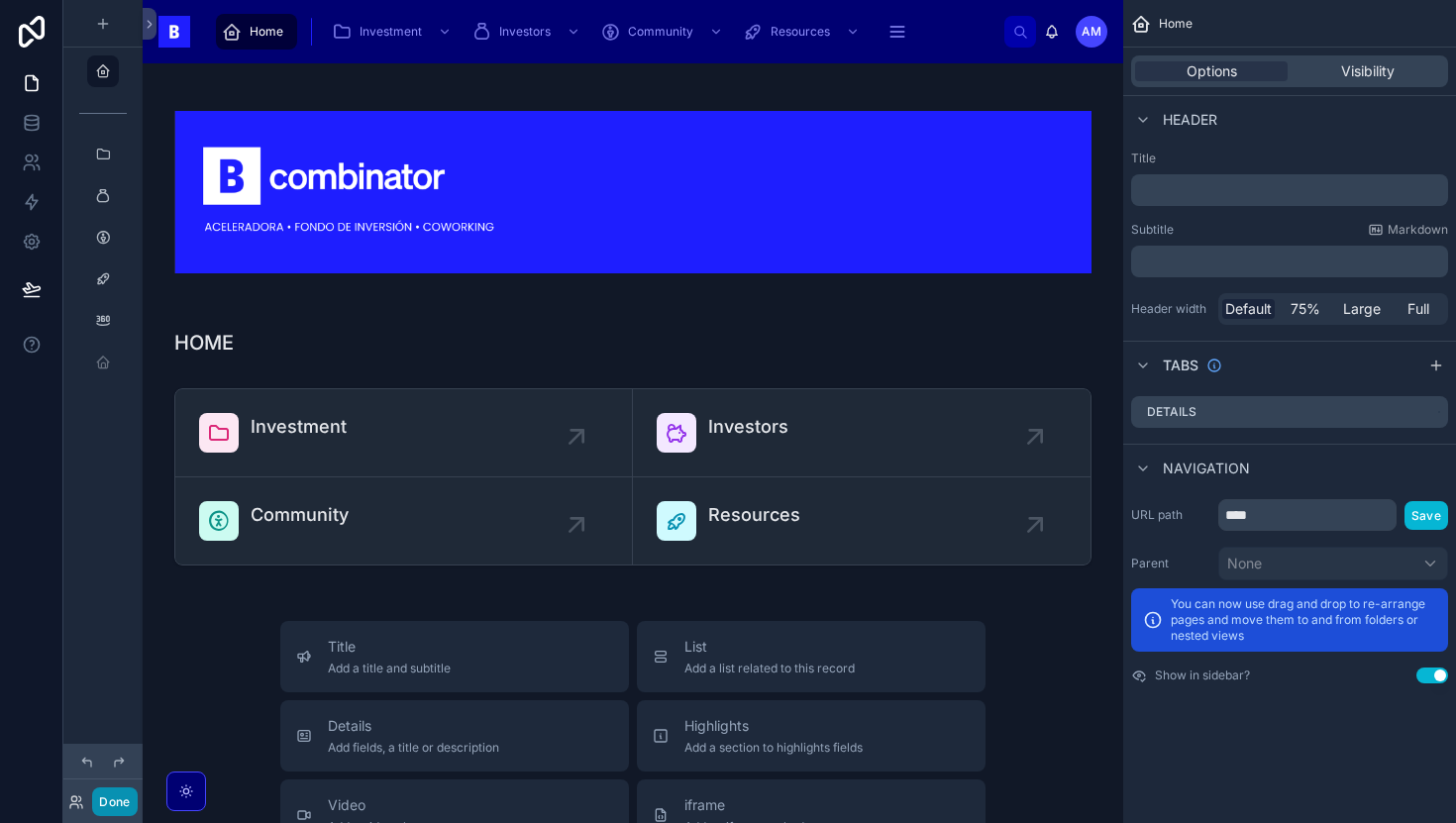 click on "Done" at bounding box center [114, 801] 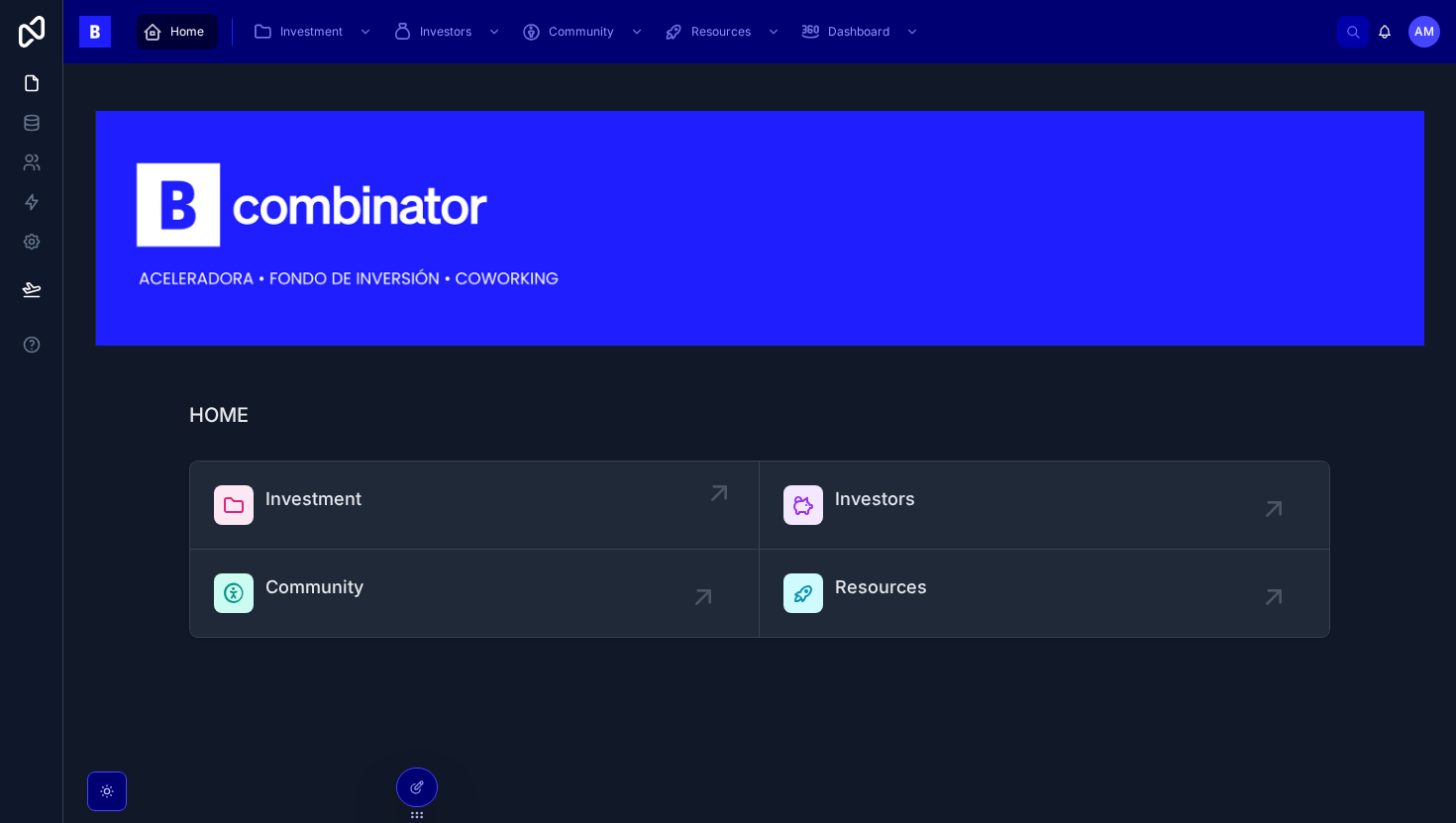 click on "Investment" at bounding box center (474, 505) 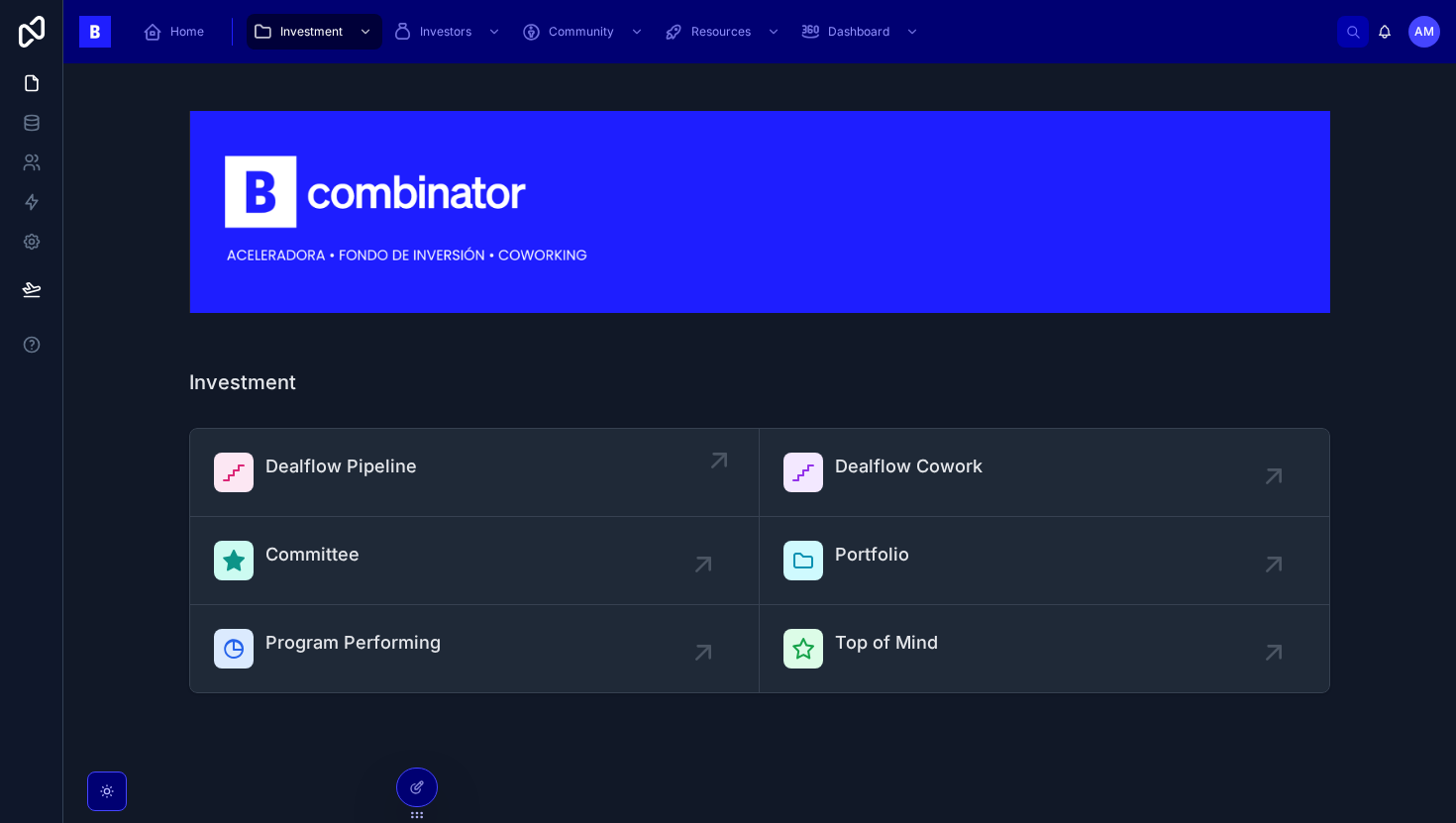 click on "Dealflow Pipeline" at bounding box center [474, 472] 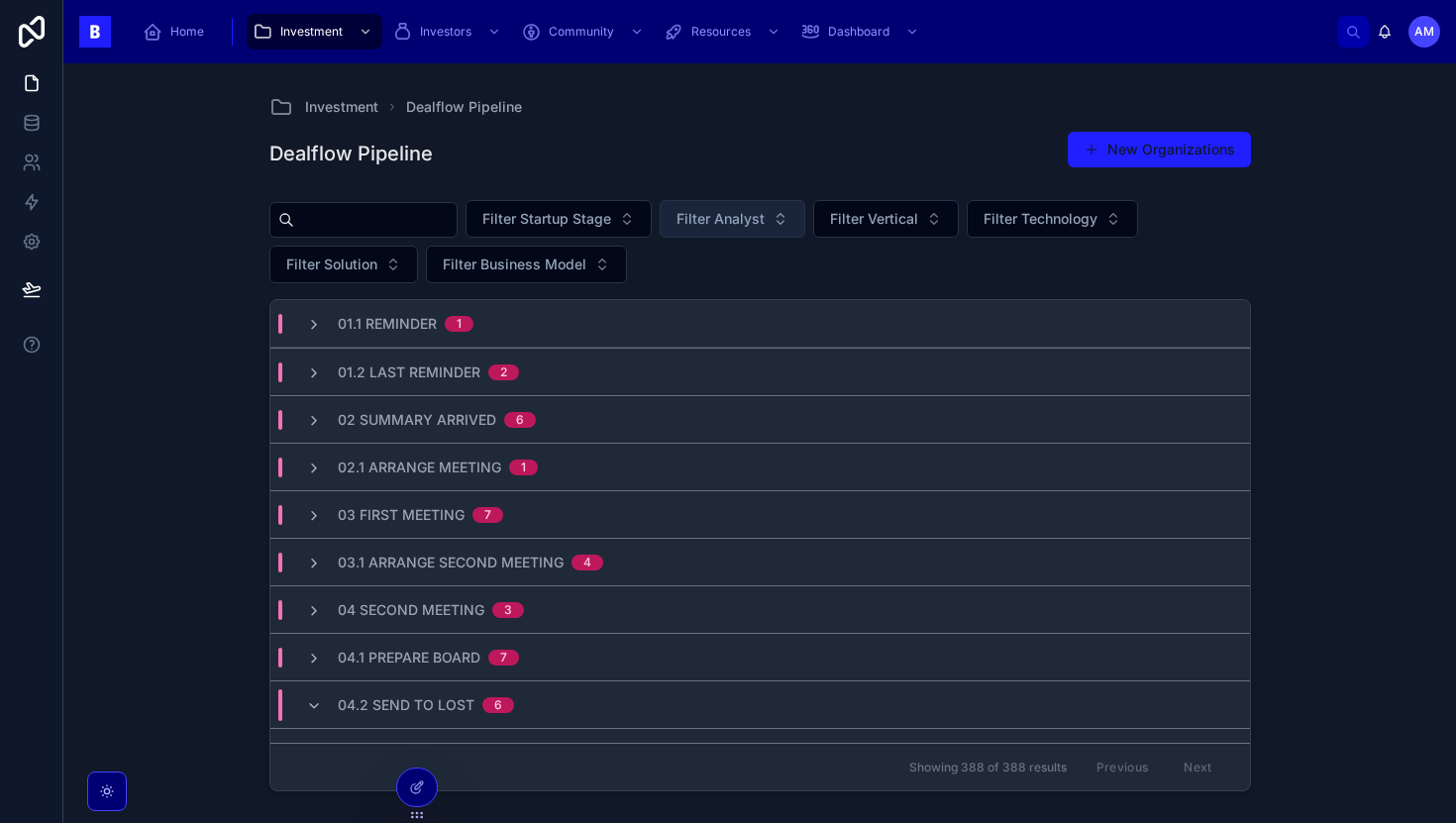 click on "Filter Analyst" at bounding box center (720, 219) 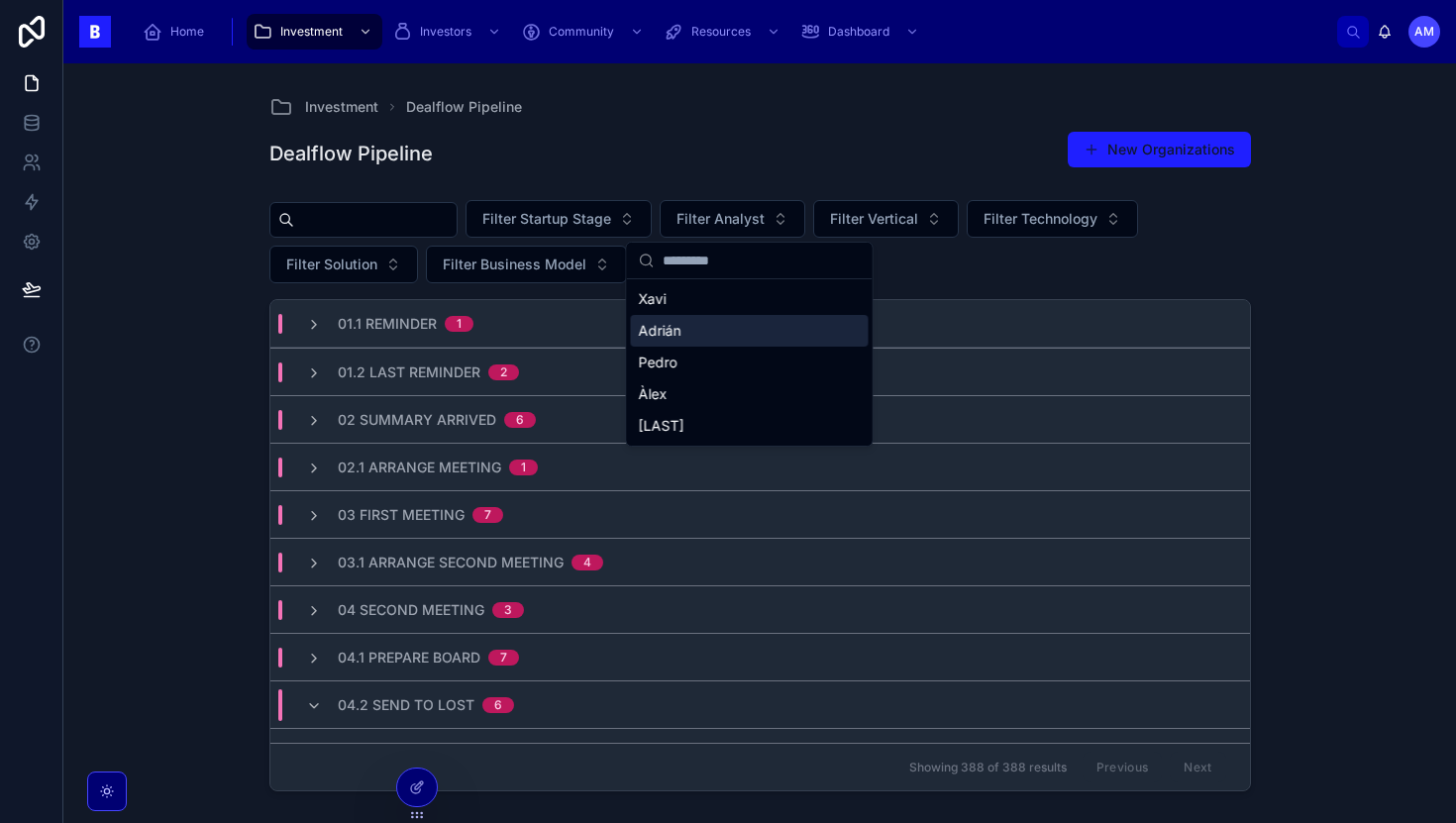 click on "Adrián" at bounding box center (750, 331) 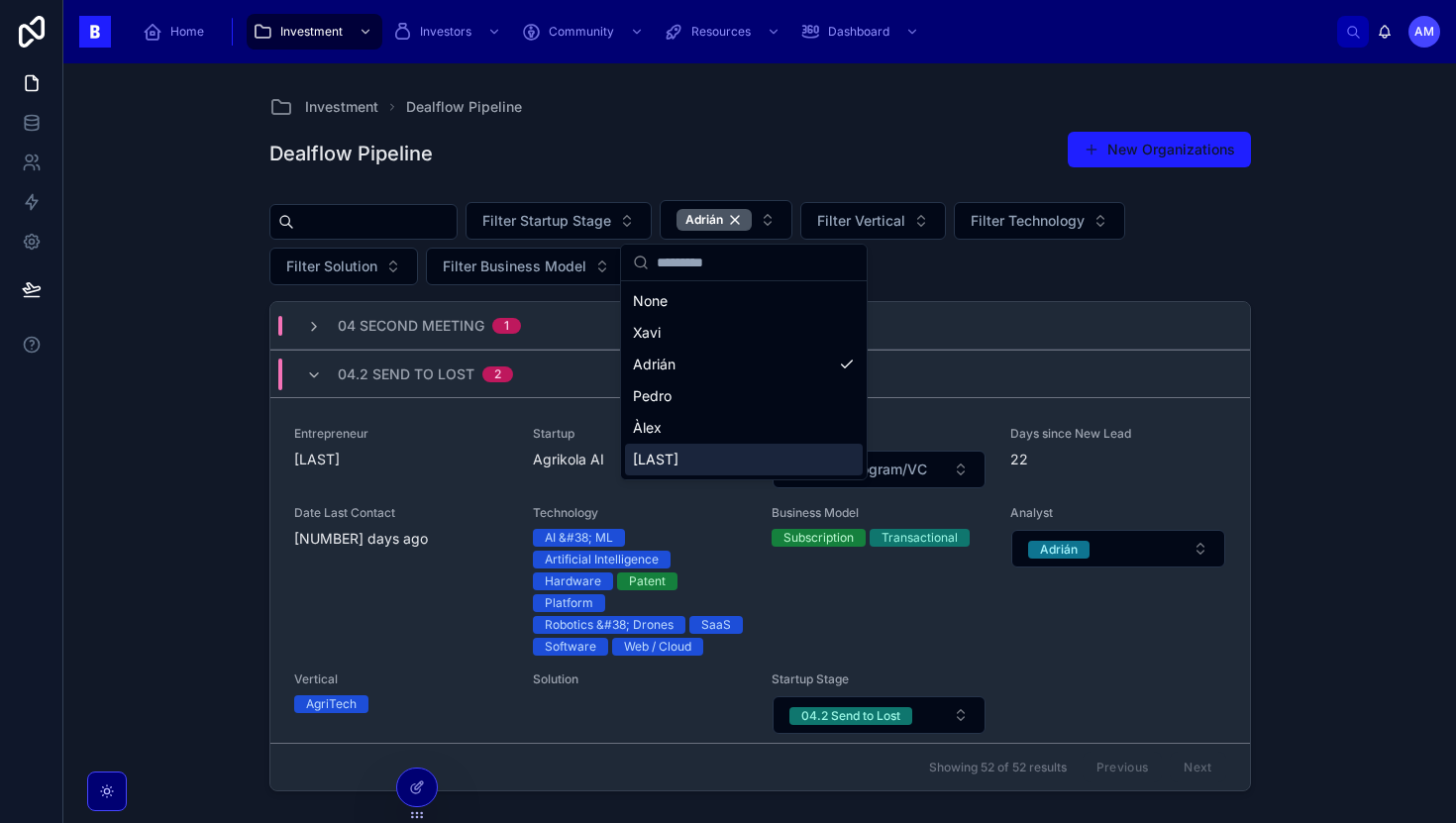 click on "04.2 Send to Lost 2" at bounding box center (760, 373) 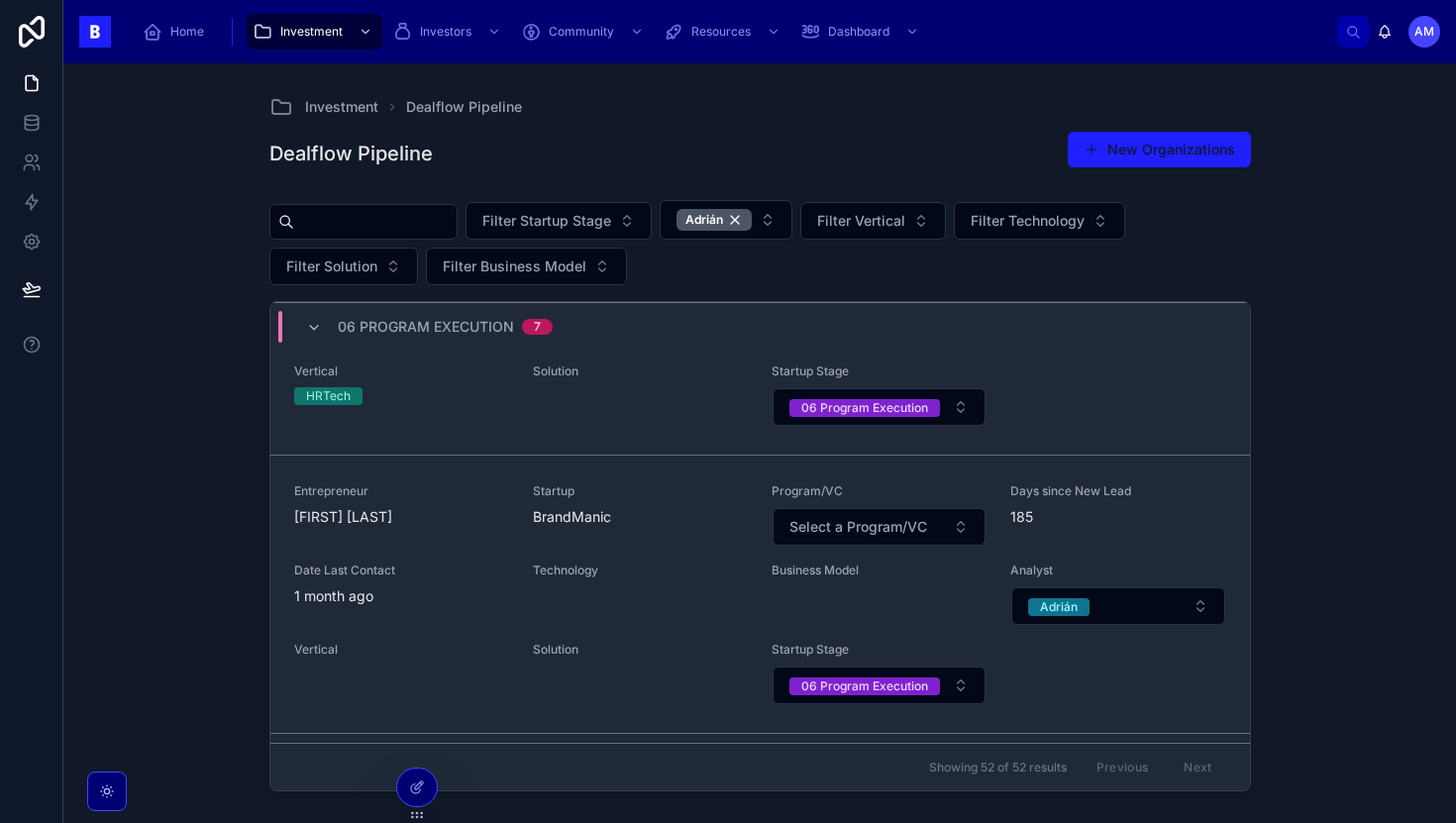 click on "06 Program Execution 7" at bounding box center [429, 327] 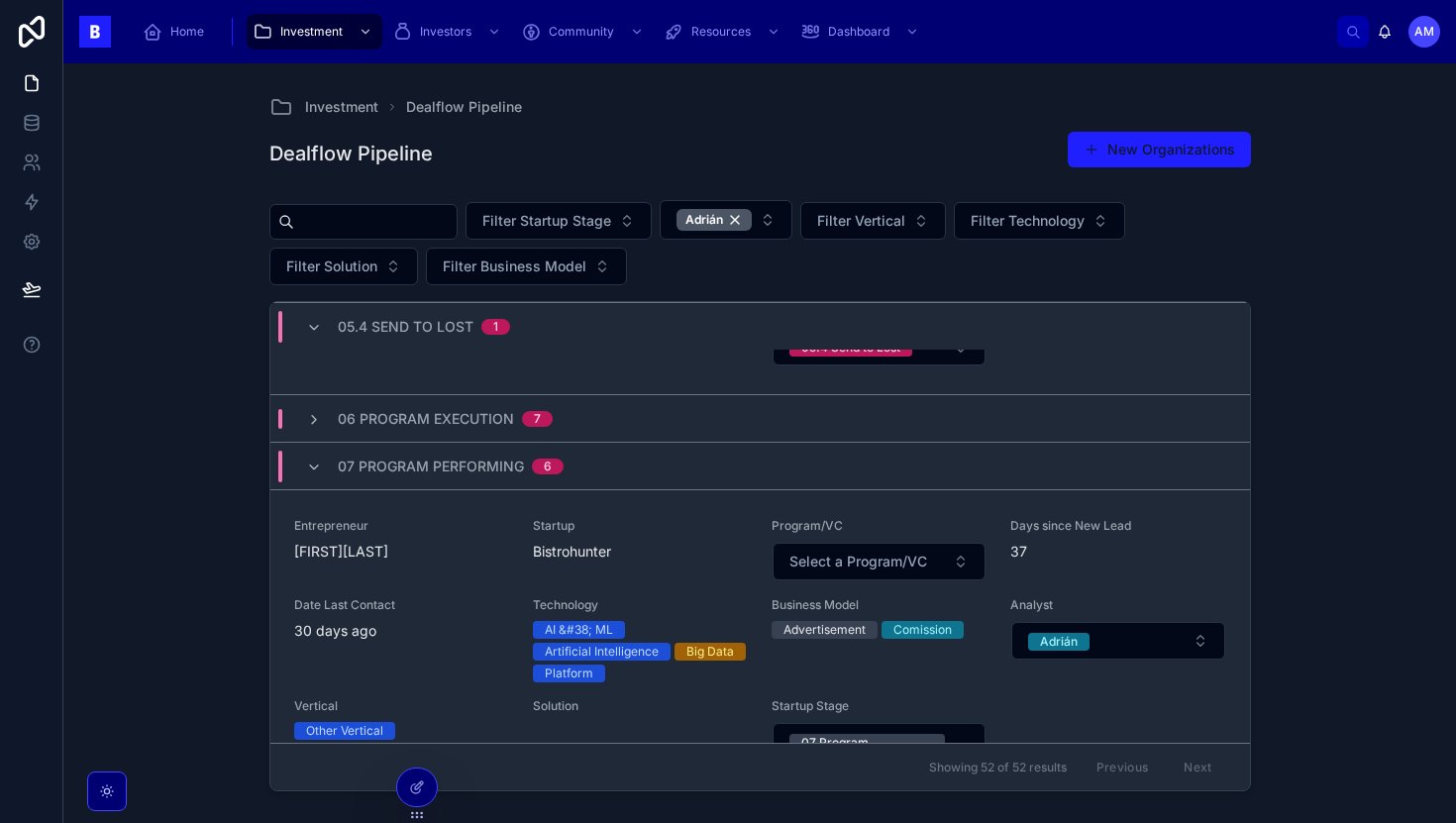 scroll, scrollTop: 1049, scrollLeft: 0, axis: vertical 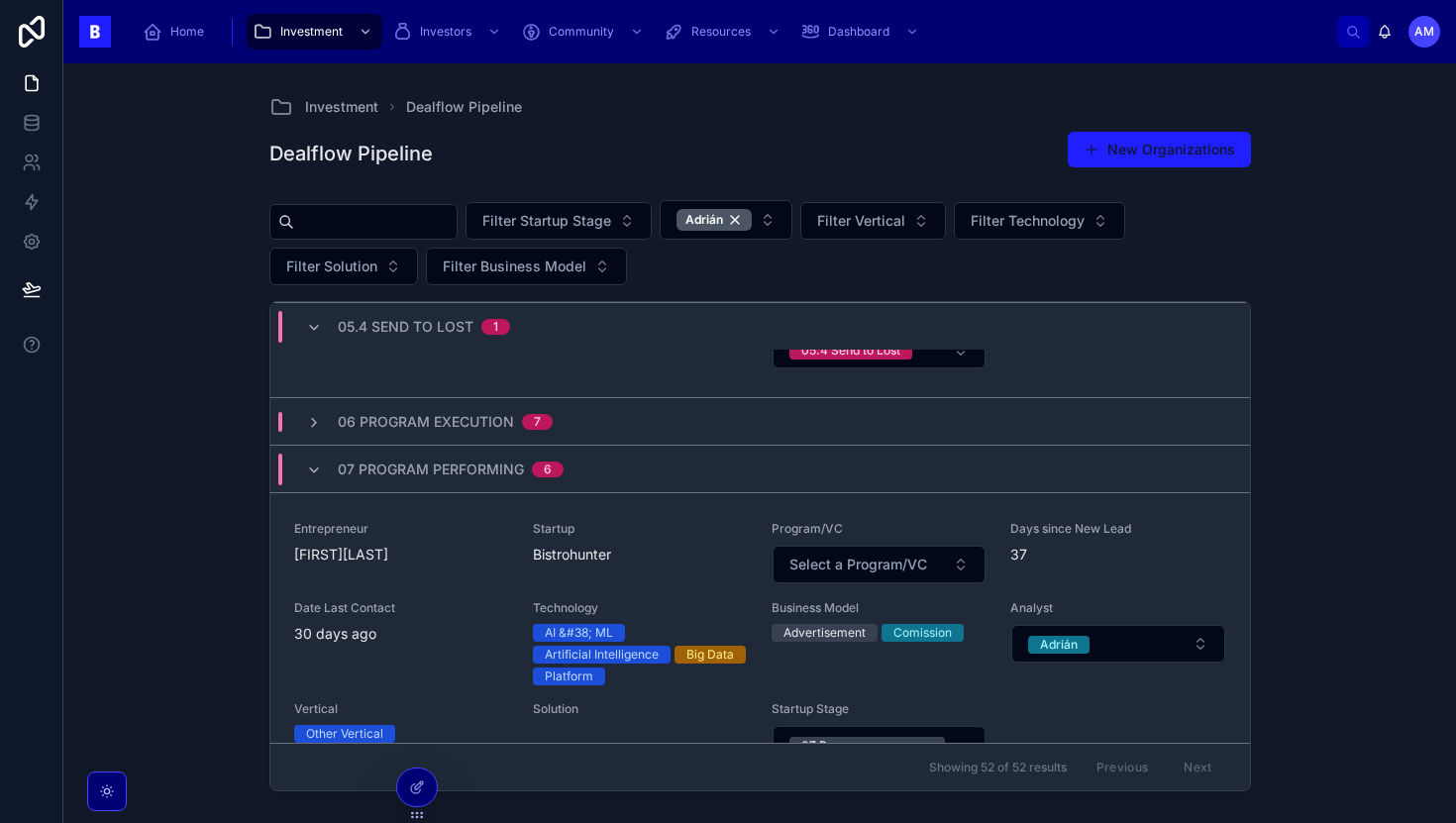 click on "06 Program Execution" at bounding box center (426, 422) 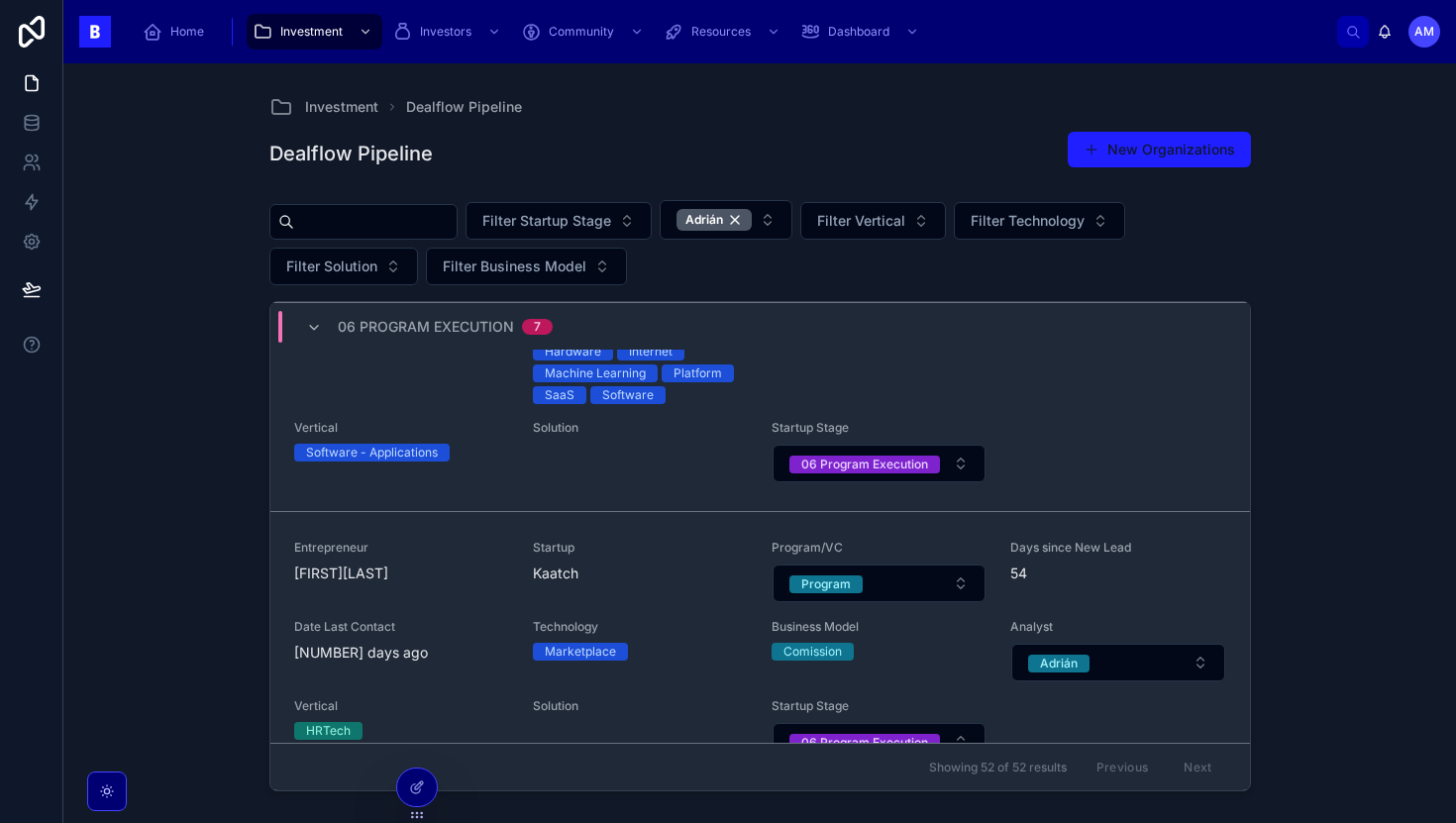 scroll, scrollTop: 1600, scrollLeft: 0, axis: vertical 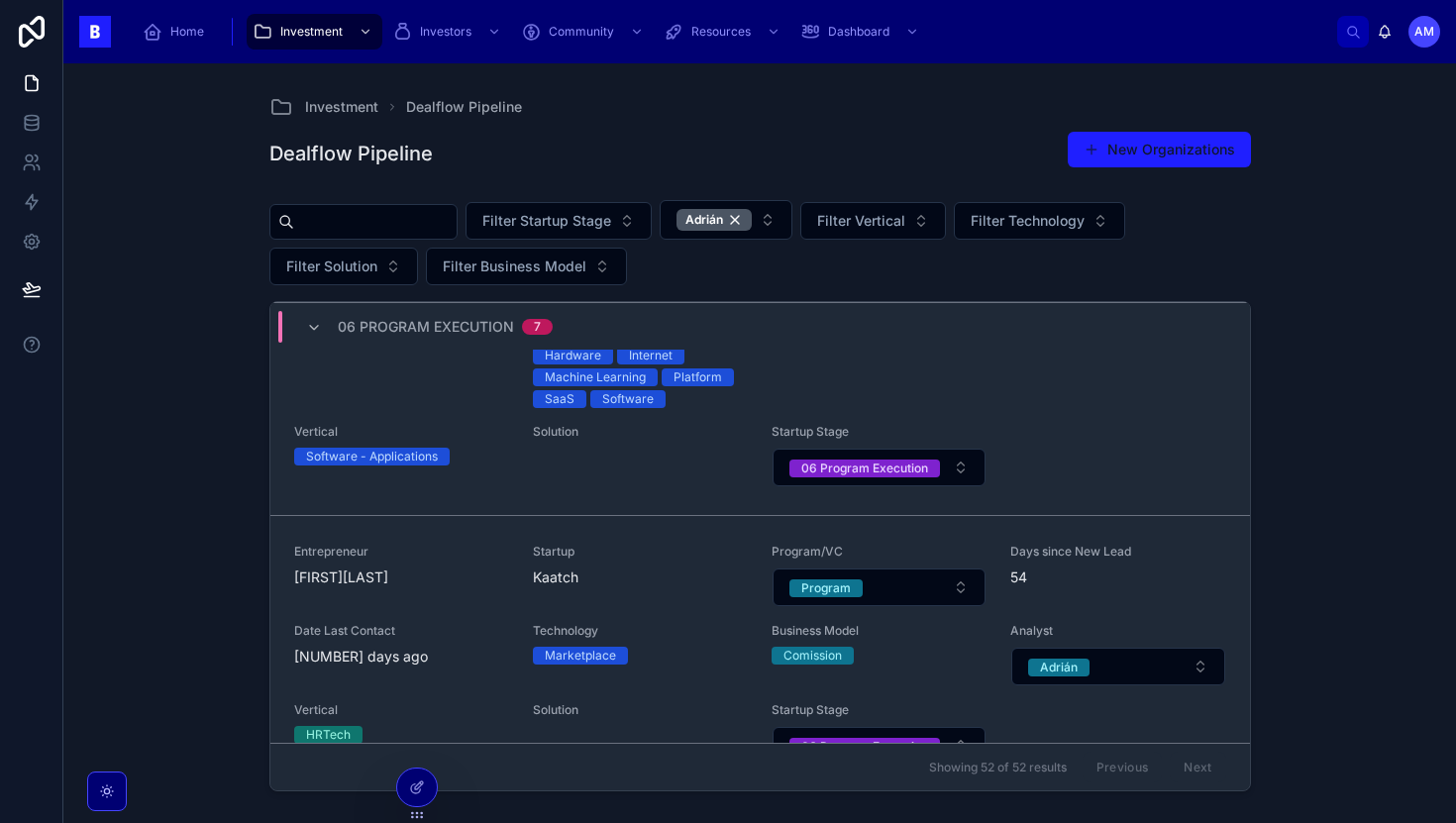 click on "Entrepreneur ÁlvaroJiménez Startup Kaatch Program/VC Program Days since New Lead 54 Date Last Contact 24 days ago Technology Marketplace Business Model Comission Analyst Adrián Vertical HRTech Solution Startup Stage 06 Program Execution" at bounding box center (760, 654) 